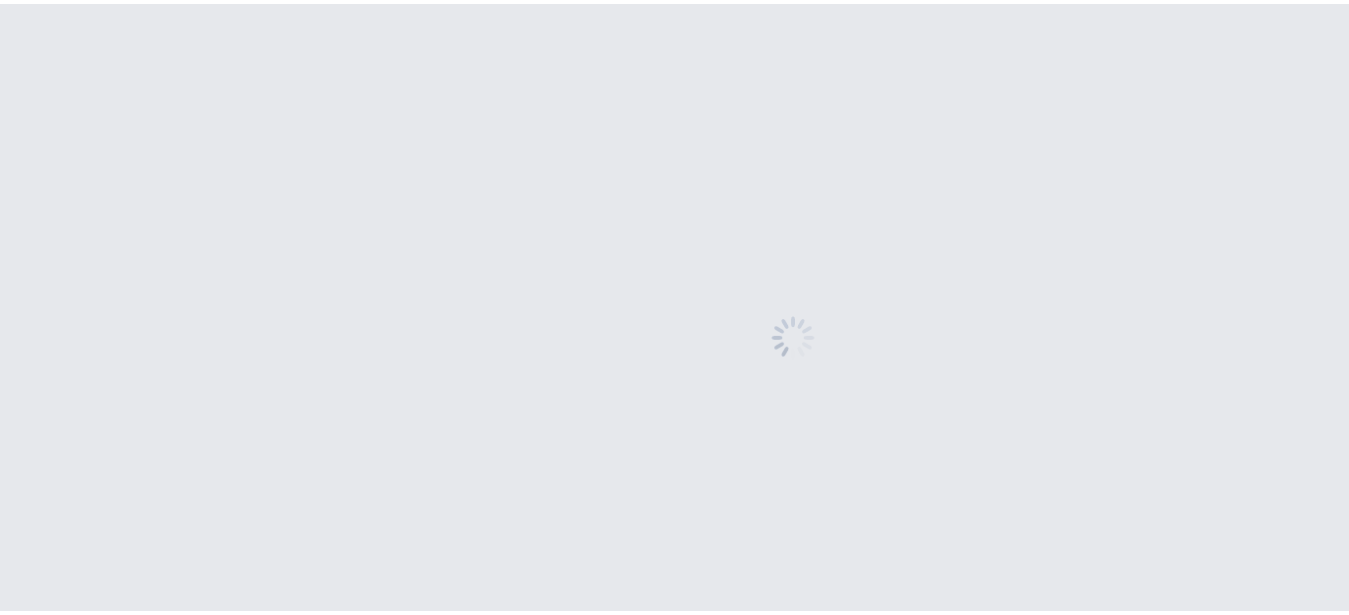scroll, scrollTop: 0, scrollLeft: 0, axis: both 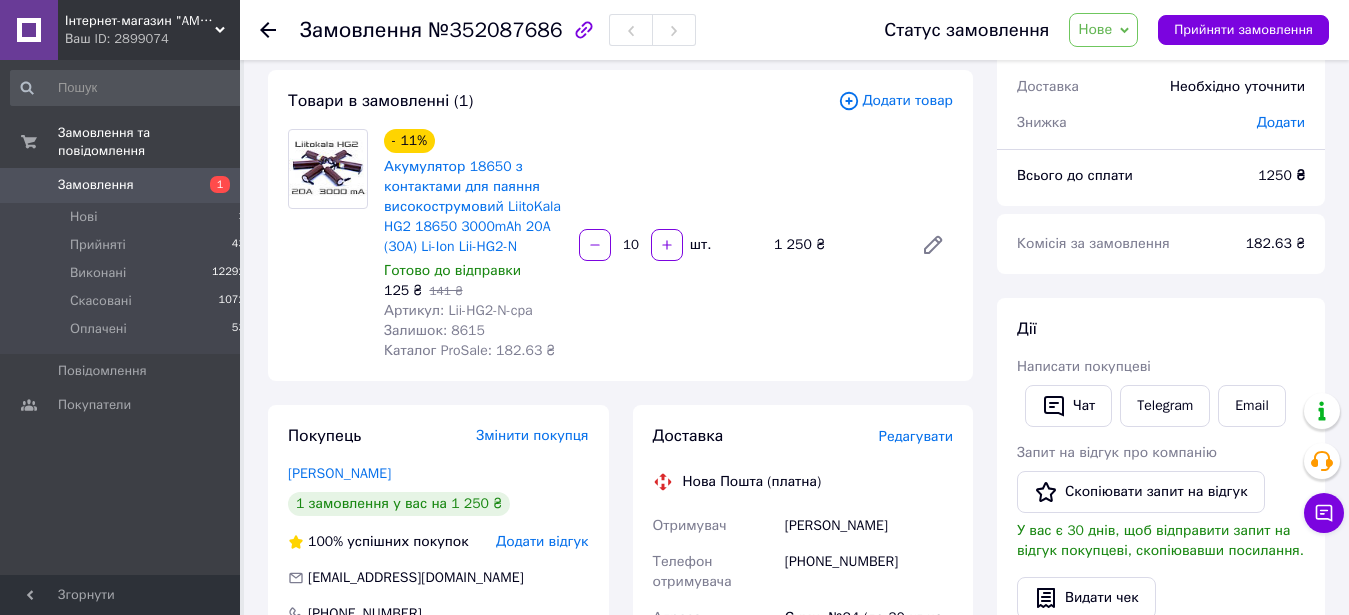 click on "Замовлення та повідомлення Замовлення 1 Нові 1 Прийняті 43 Виконані 12292 Скасовані 1072 Оплачені 53 Повідомлення 0 Покупатели" at bounding box center [128, 326] 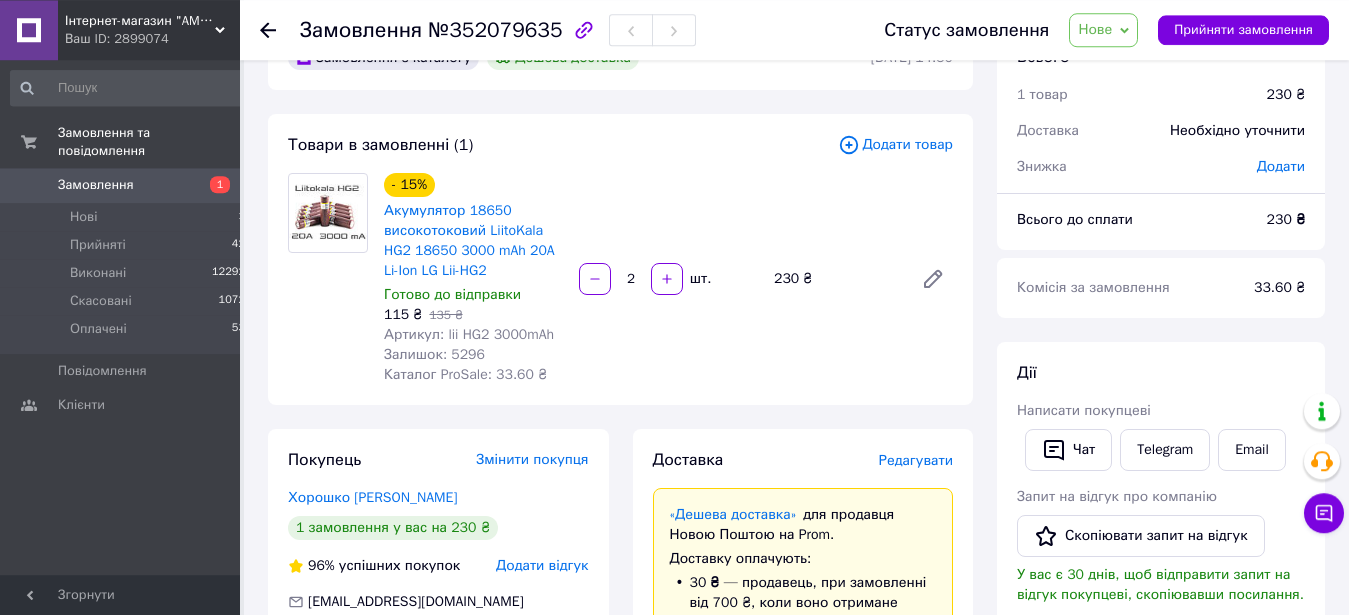 scroll, scrollTop: 0, scrollLeft: 0, axis: both 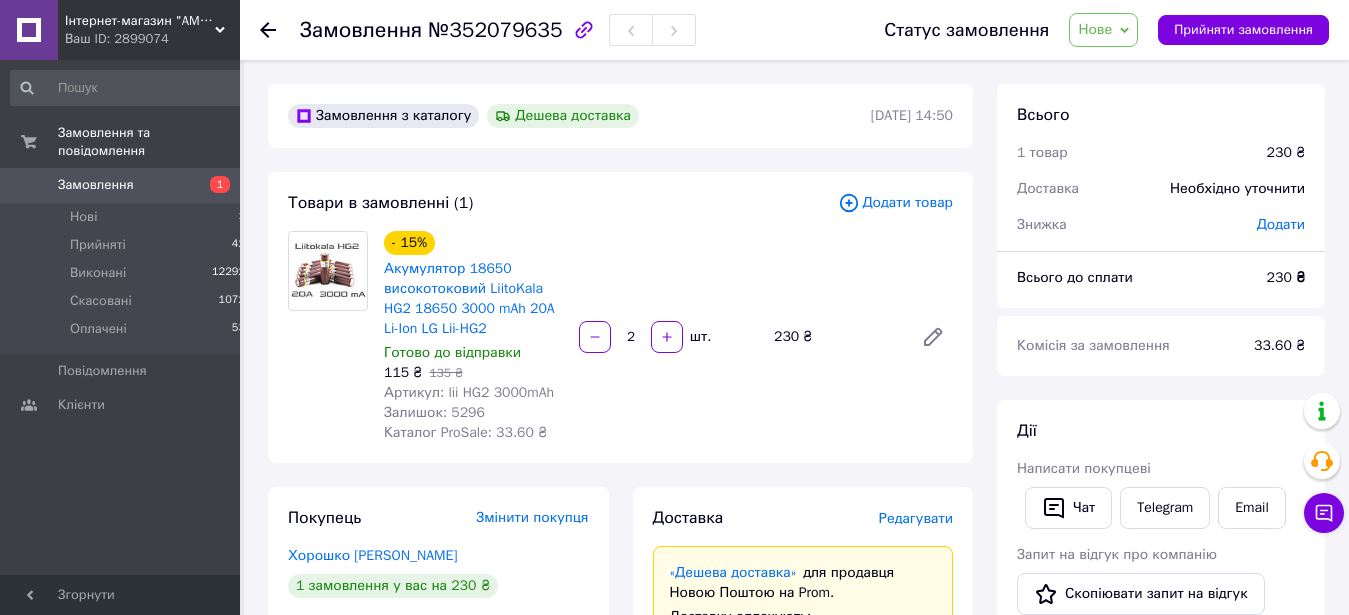 click 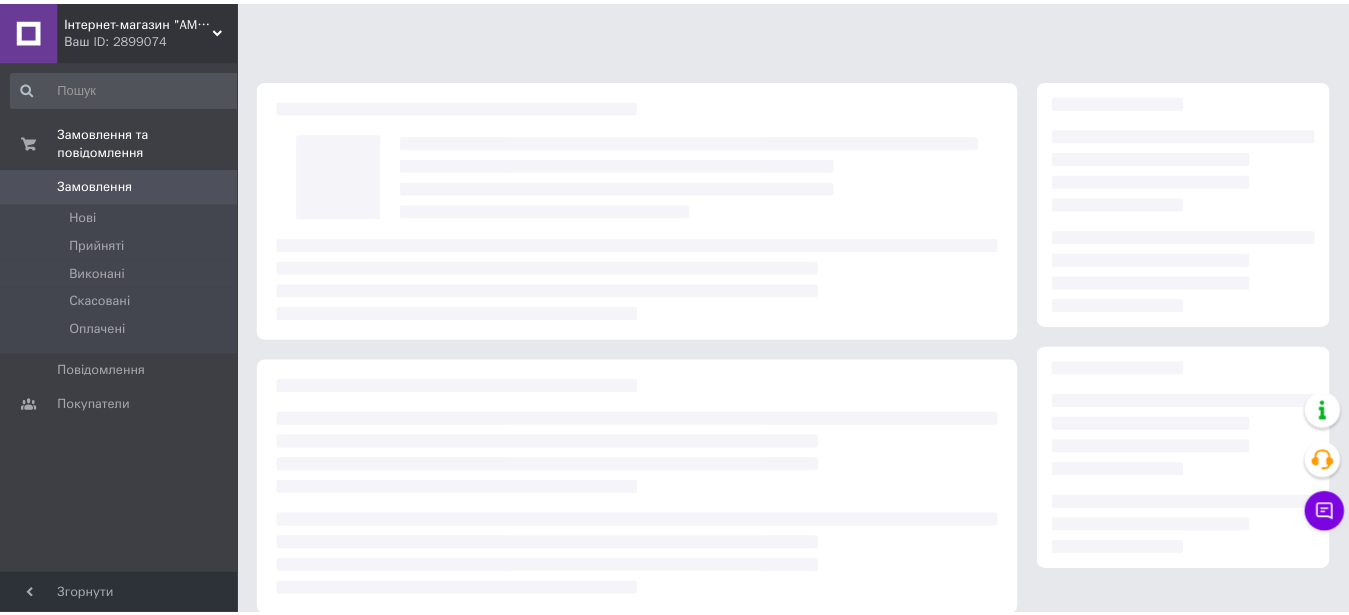 scroll, scrollTop: 0, scrollLeft: 0, axis: both 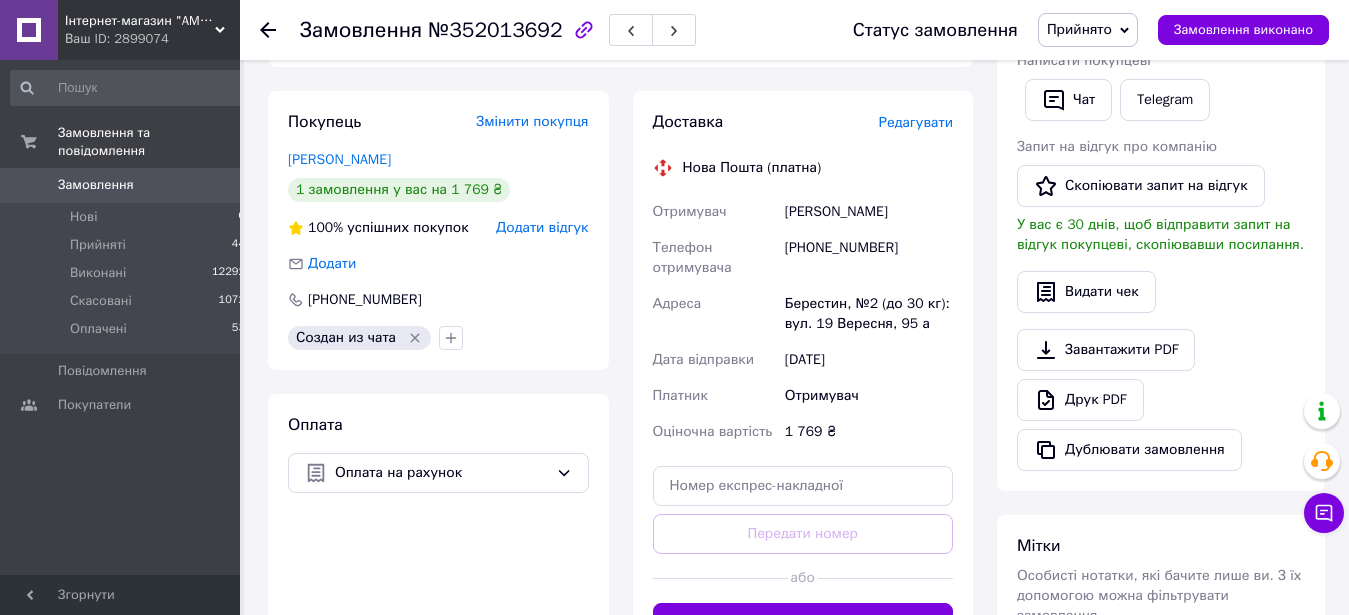 click on "Берестин, №2 (до 30 кг): вул. 19 Вересня, 95 а" at bounding box center (869, 314) 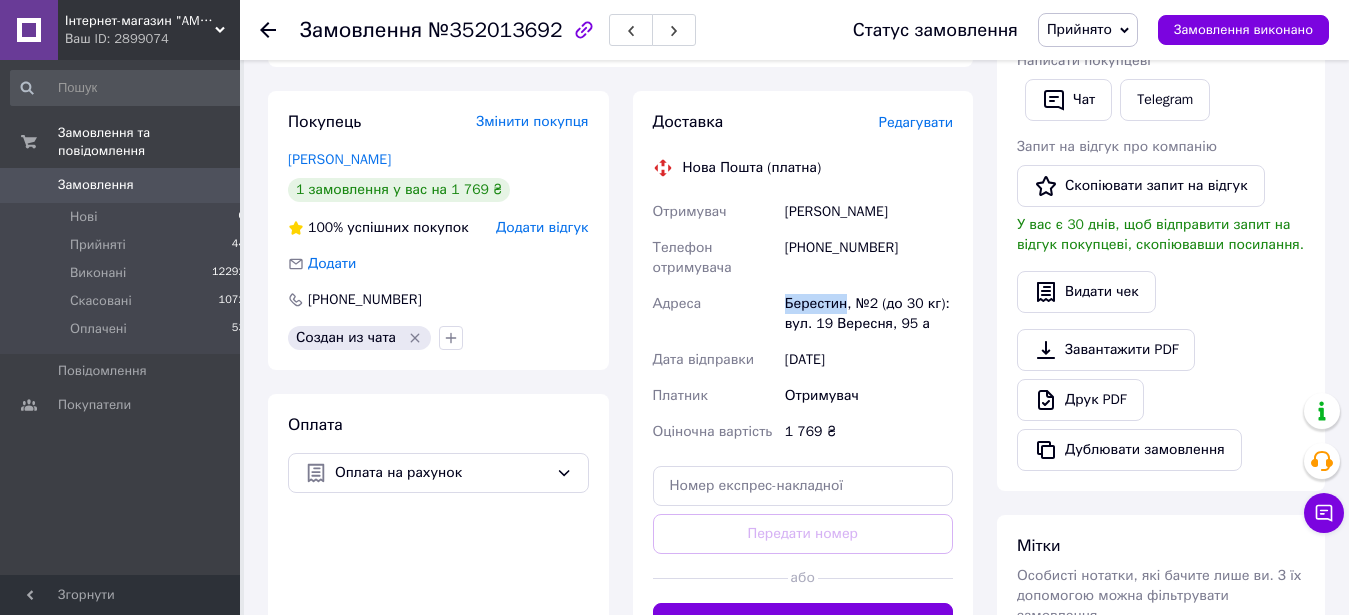 click on "Берестин, №2 (до 30 кг): вул. 19 Вересня, 95 а" at bounding box center [869, 314] 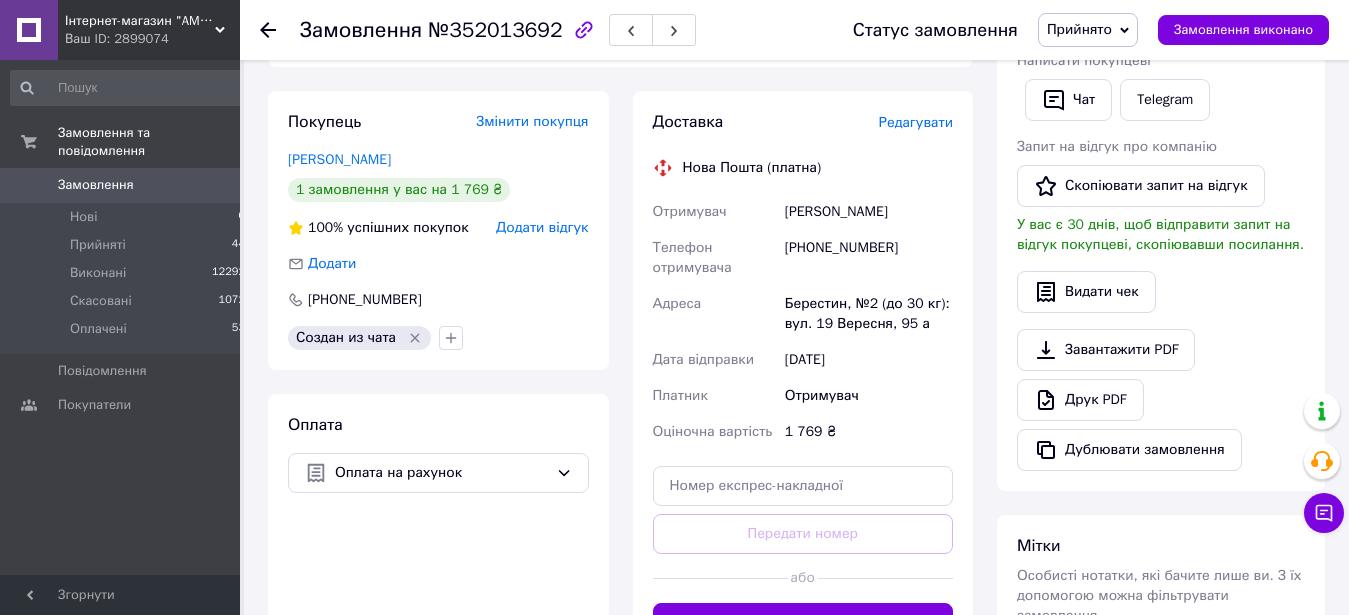 click on "[PHONE_NUMBER]" at bounding box center (869, 258) 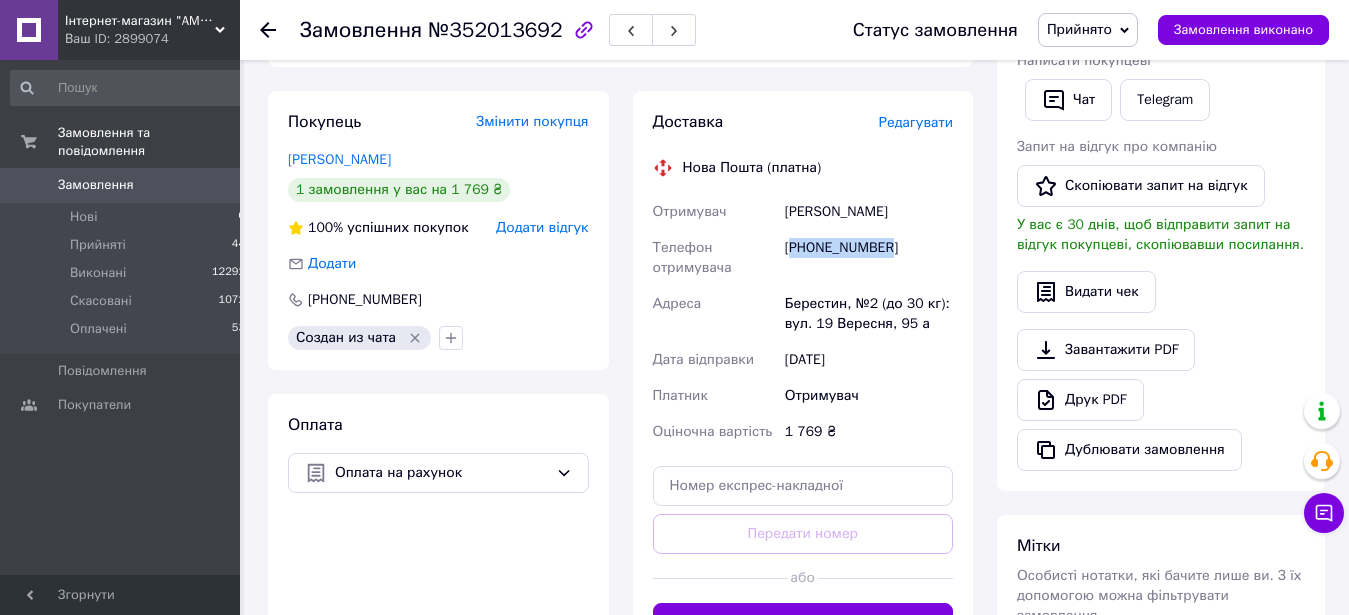click on "[PHONE_NUMBER]" at bounding box center (869, 258) 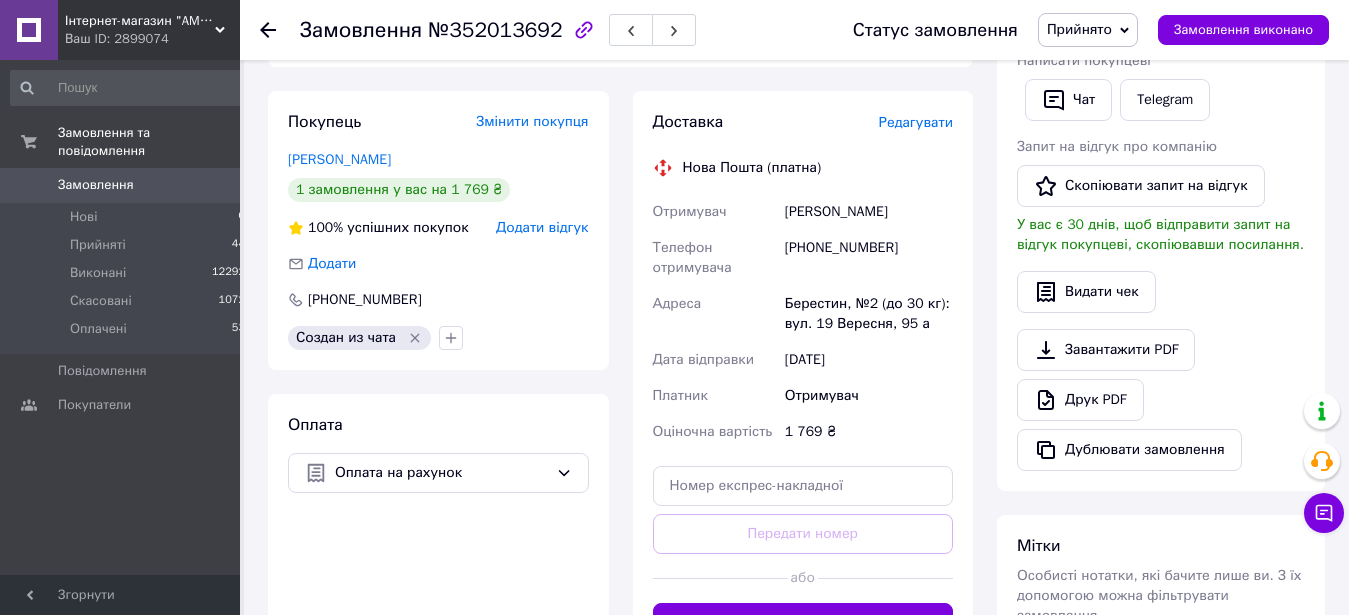click on "Берестин, №2 (до 30 кг): вул. 19 Вересня, 95 а" at bounding box center [869, 314] 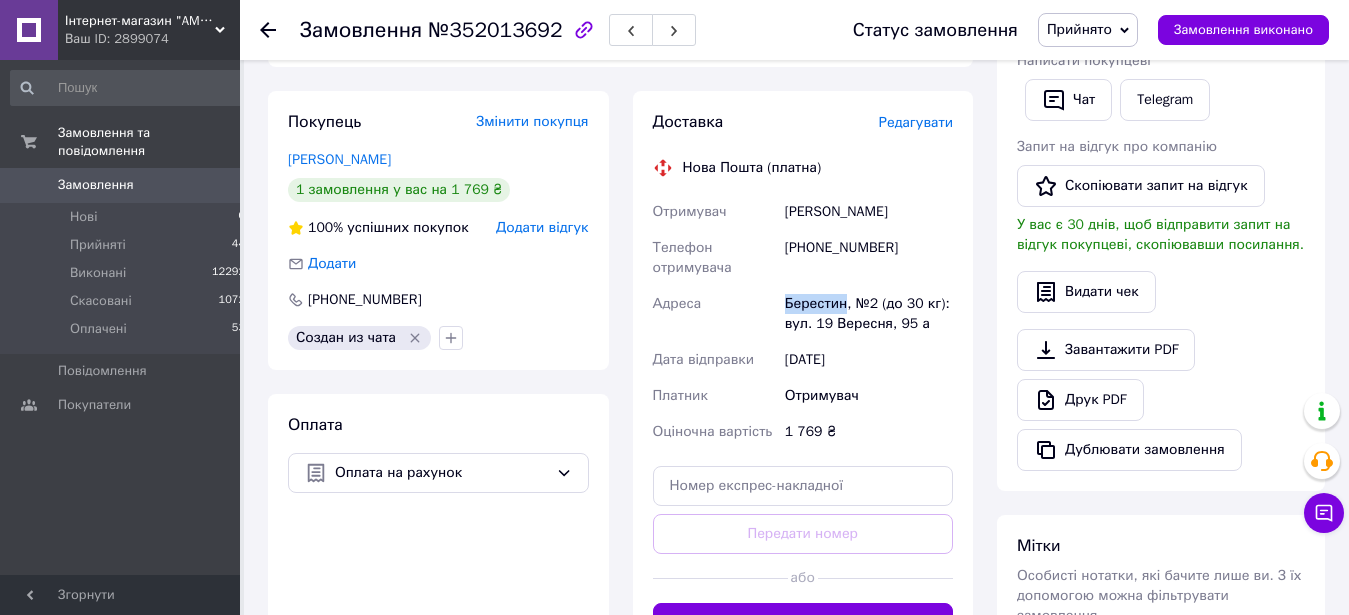 click on "Берестин, №2 (до 30 кг): вул. 19 Вересня, 95 а" at bounding box center (869, 314) 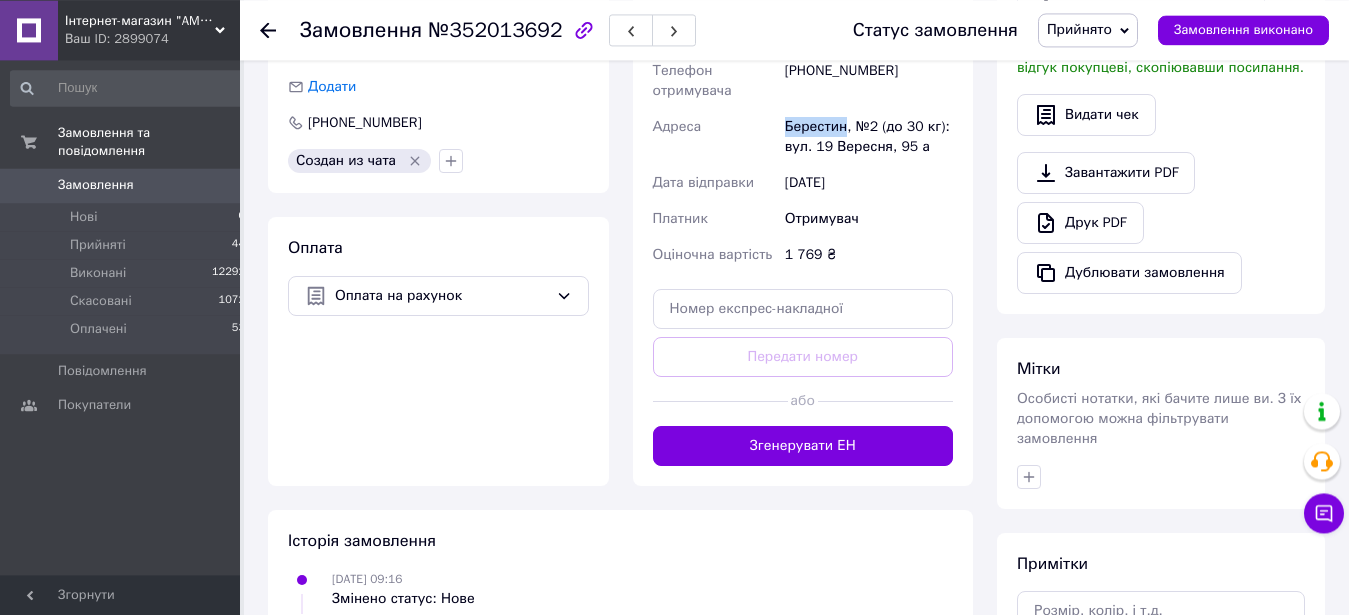 scroll, scrollTop: 612, scrollLeft: 0, axis: vertical 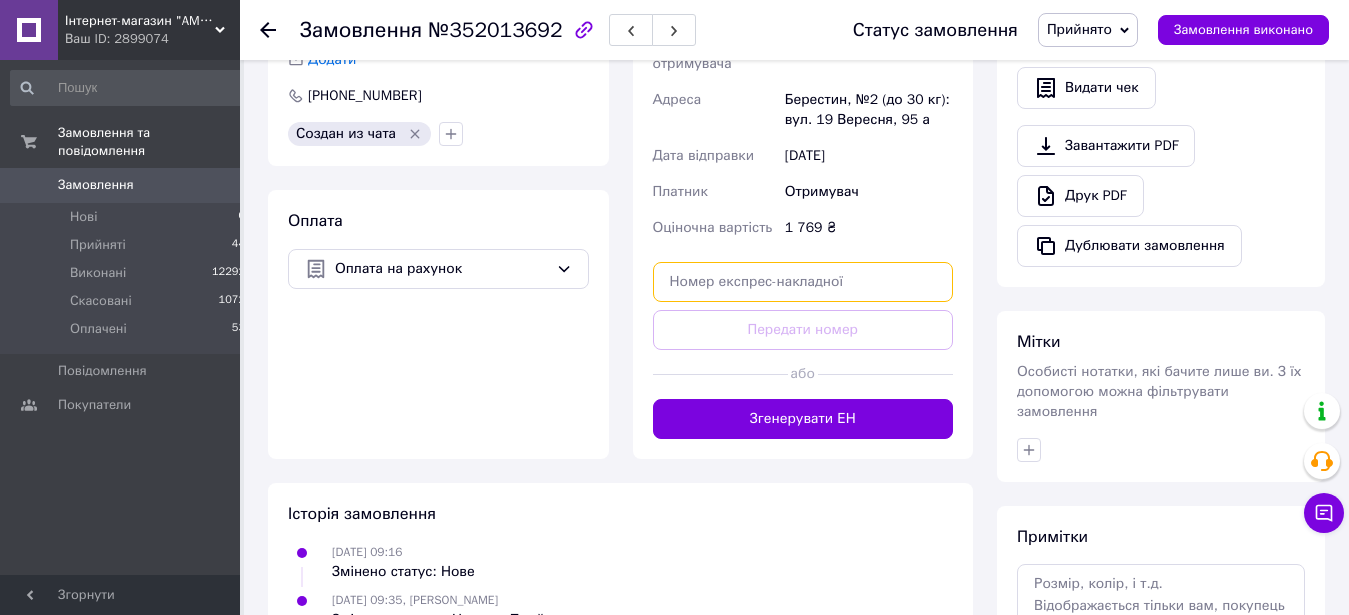 click at bounding box center (803, 282) 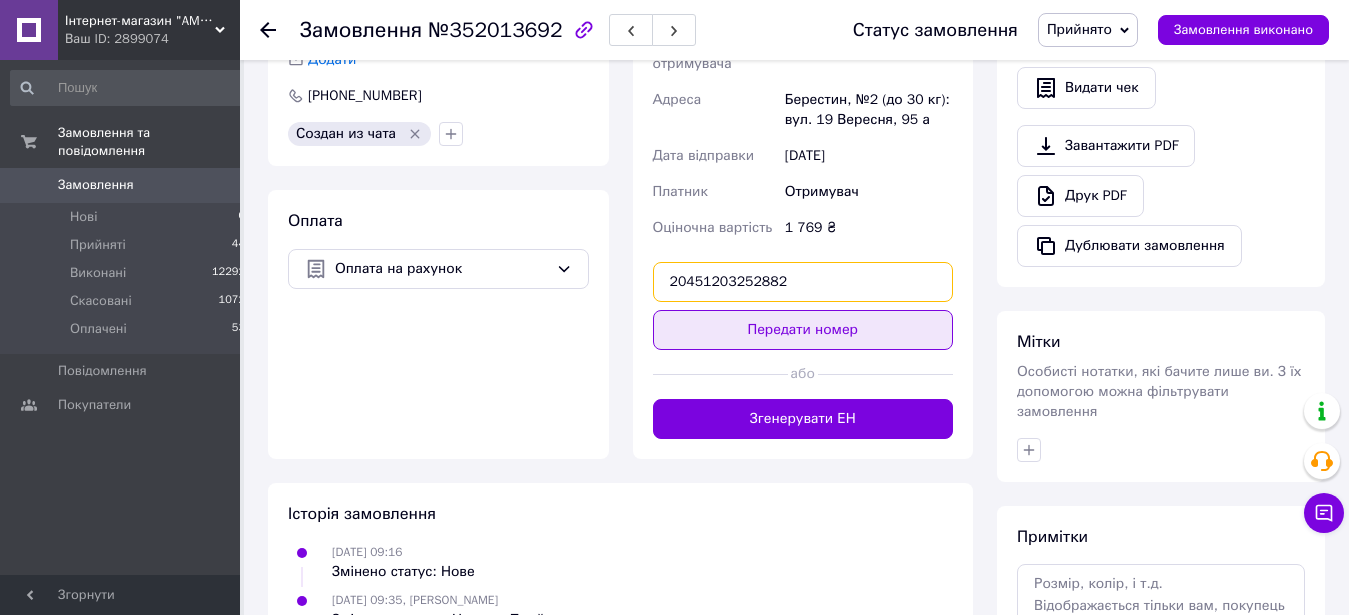 type on "20451203252882" 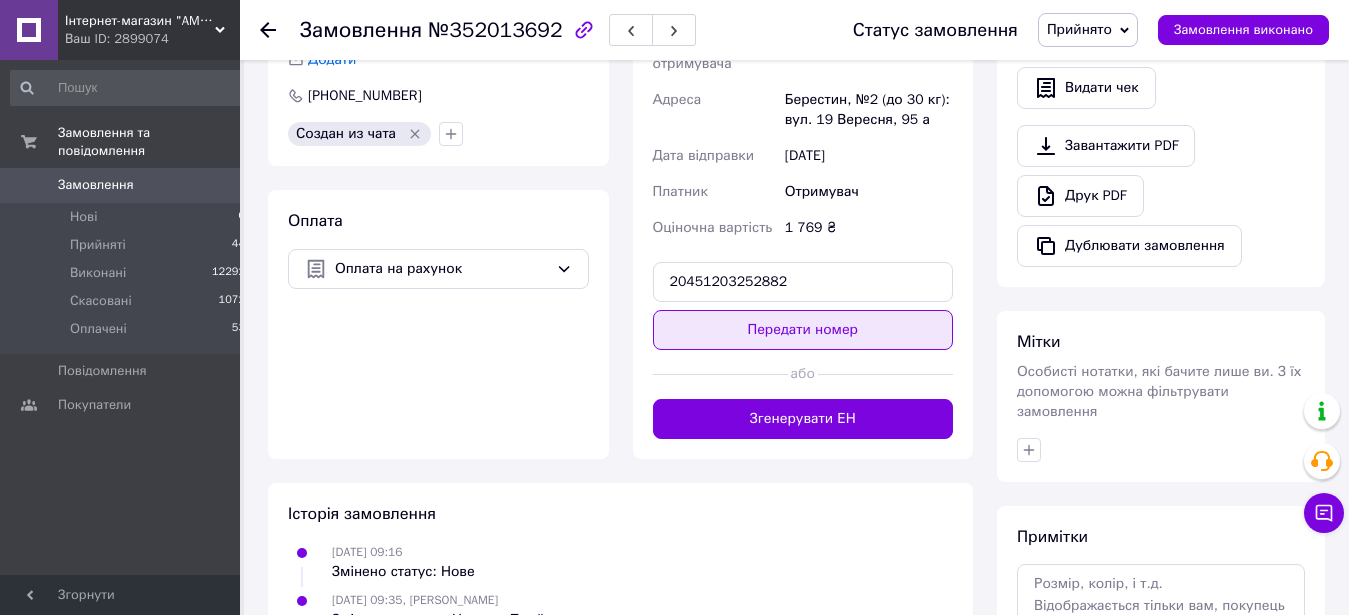 click on "Передати номер" at bounding box center (803, 330) 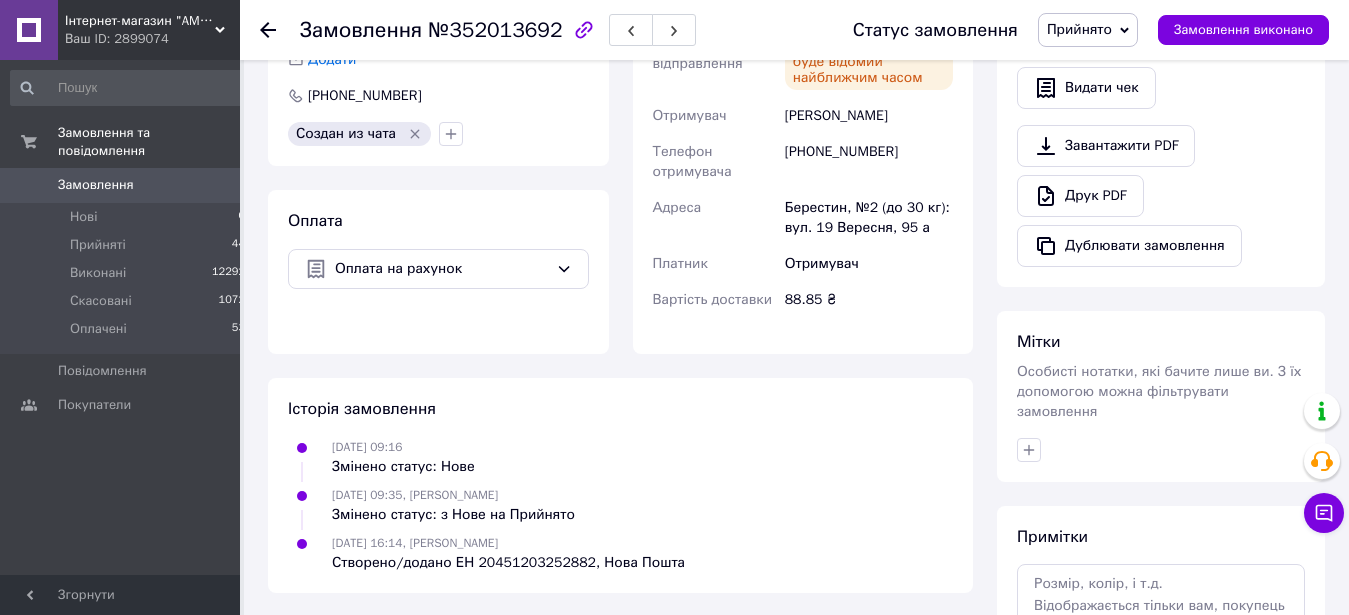 click on "Замовлення та повідомлення Замовлення 0 Нові 0 Прийняті 44 Виконані 12292 Скасовані 1072 Оплачені 53 Повідомлення 0 Покупатели" at bounding box center (128, 326) 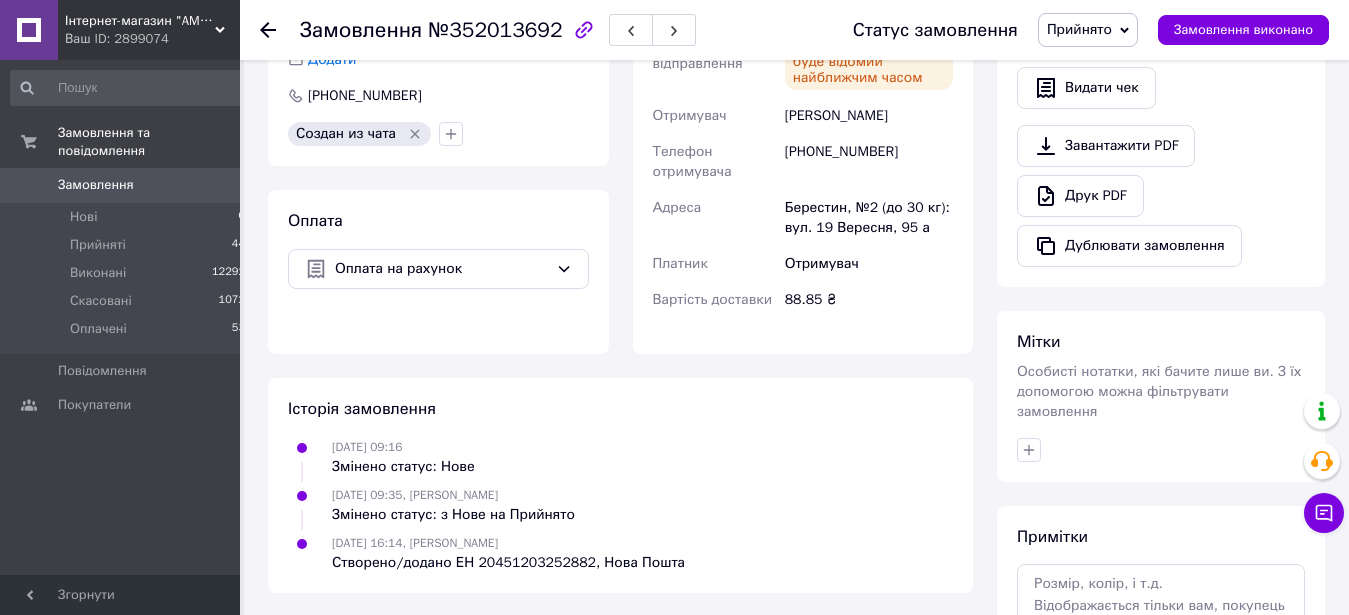 click 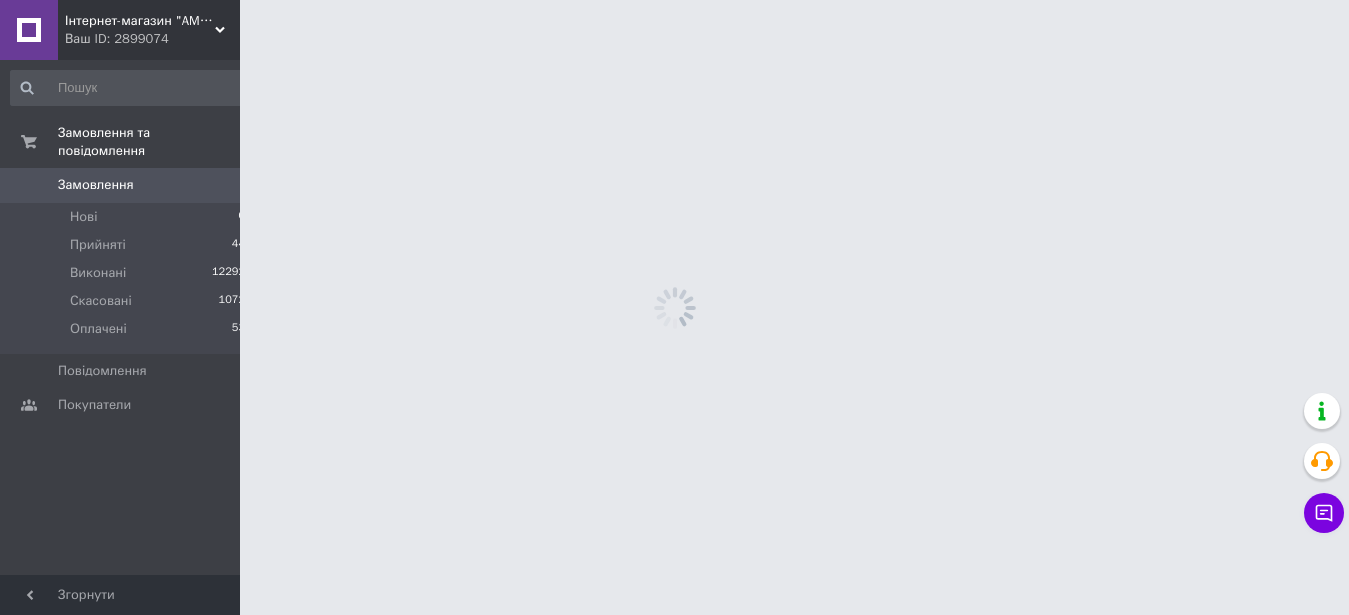 scroll, scrollTop: 0, scrollLeft: 0, axis: both 